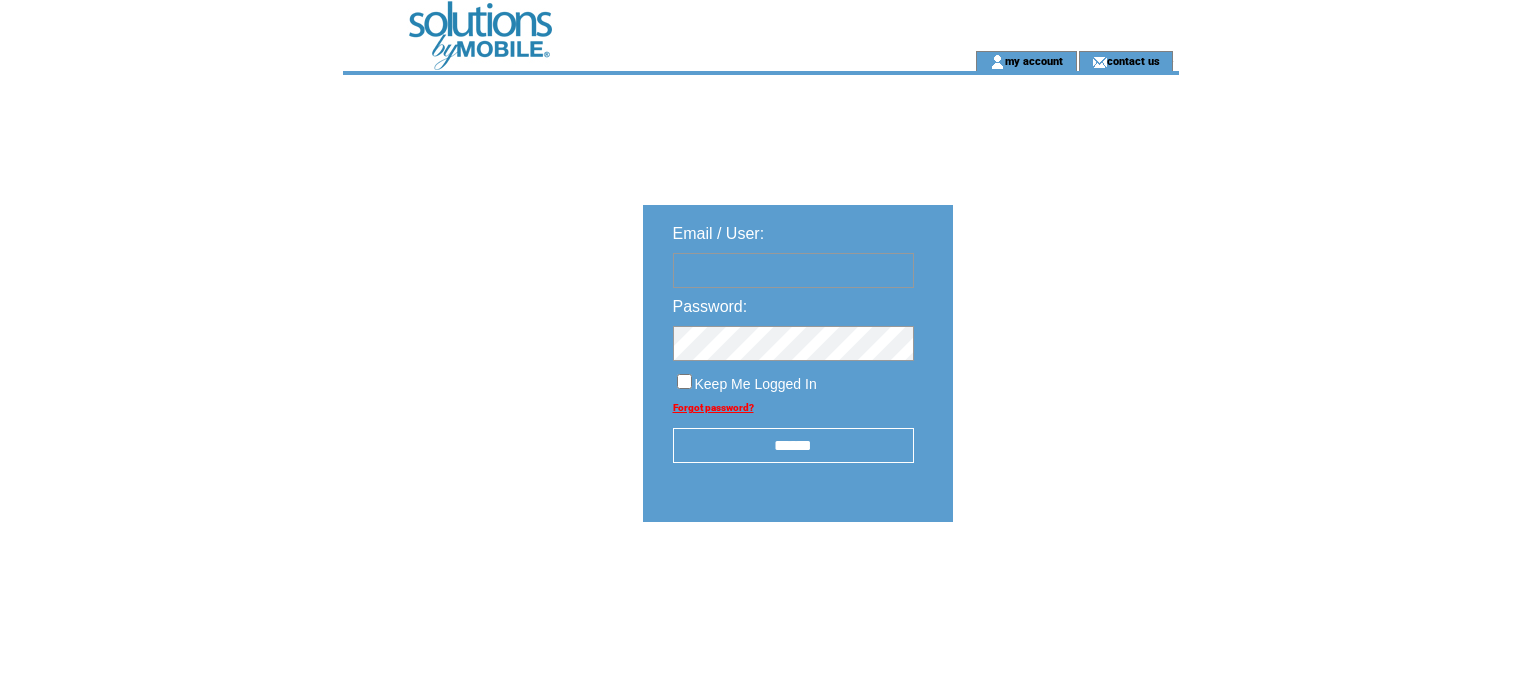 scroll, scrollTop: 0, scrollLeft: 0, axis: both 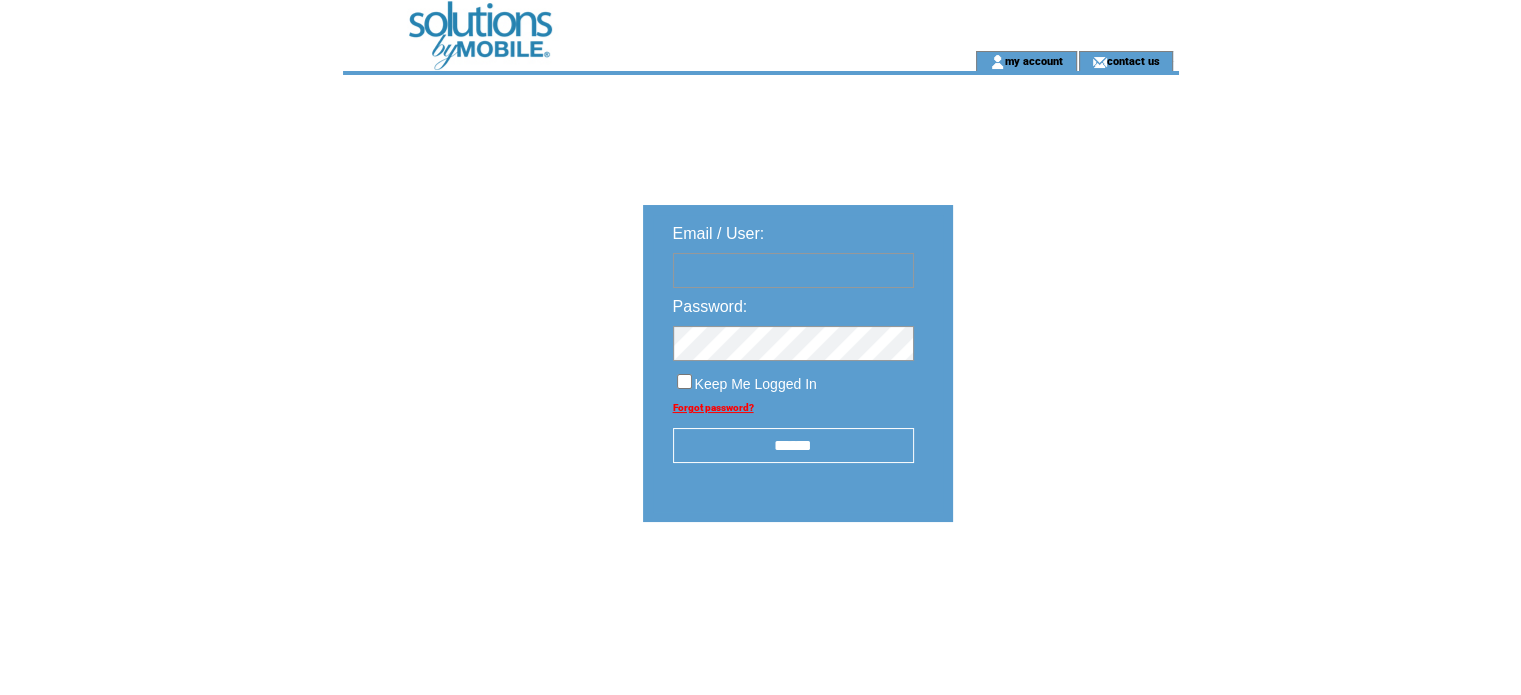 type on "**********" 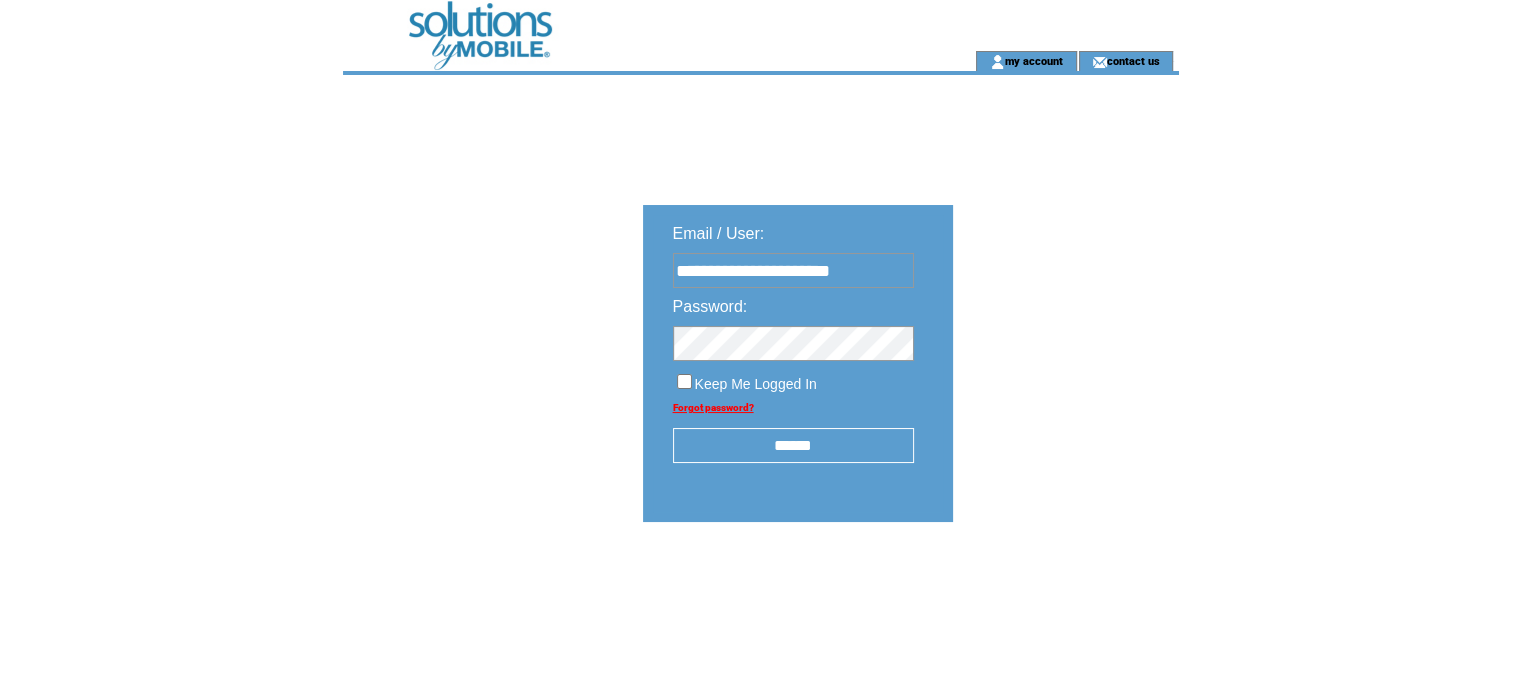click on "******" at bounding box center (793, 445) 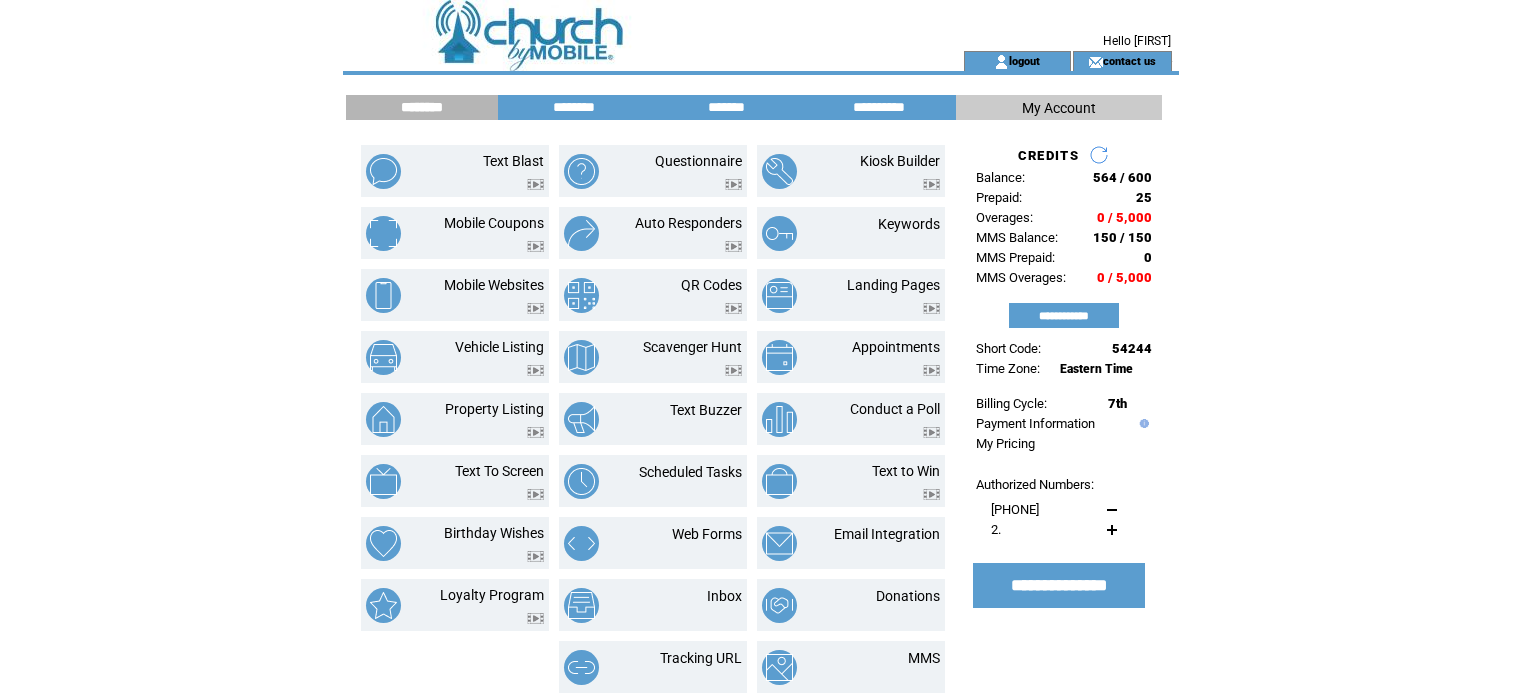 scroll, scrollTop: 0, scrollLeft: 0, axis: both 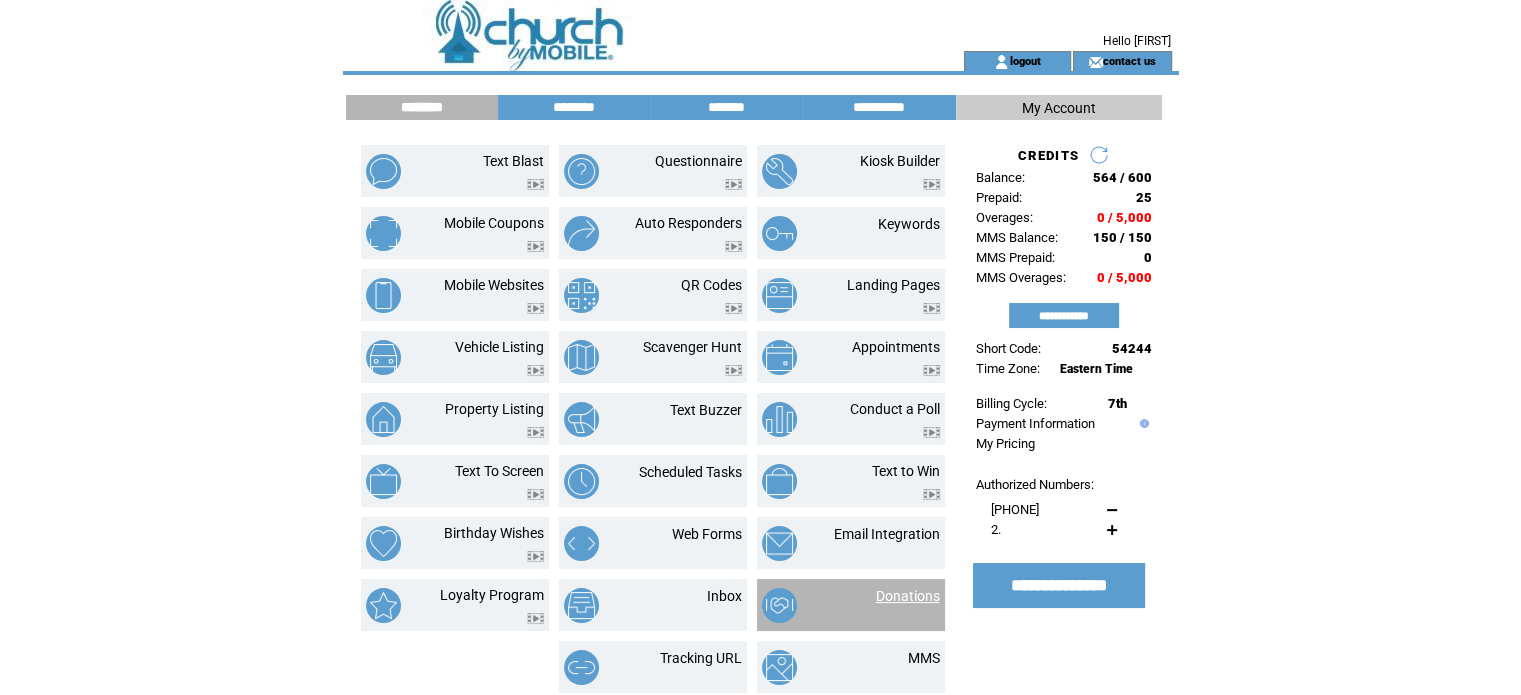 click on "Donations" at bounding box center [908, 596] 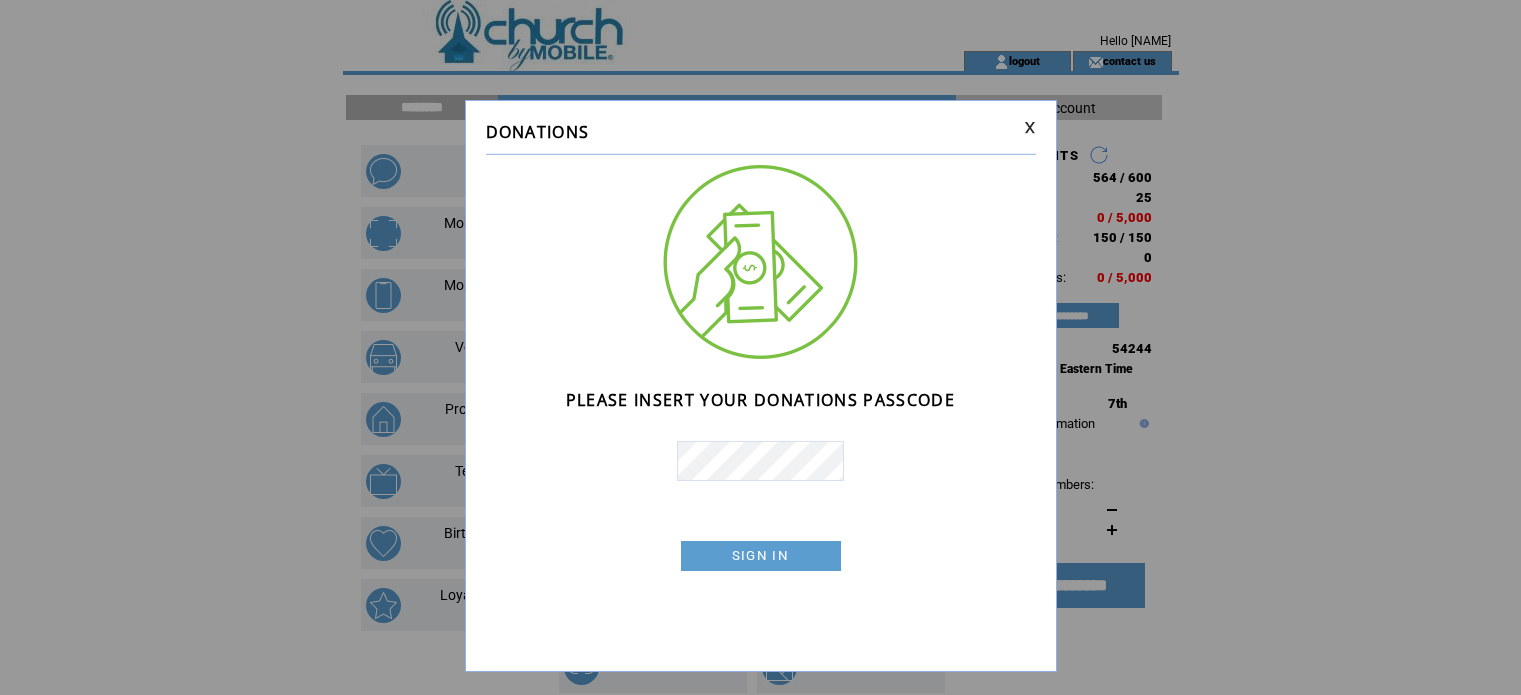scroll, scrollTop: 0, scrollLeft: 0, axis: both 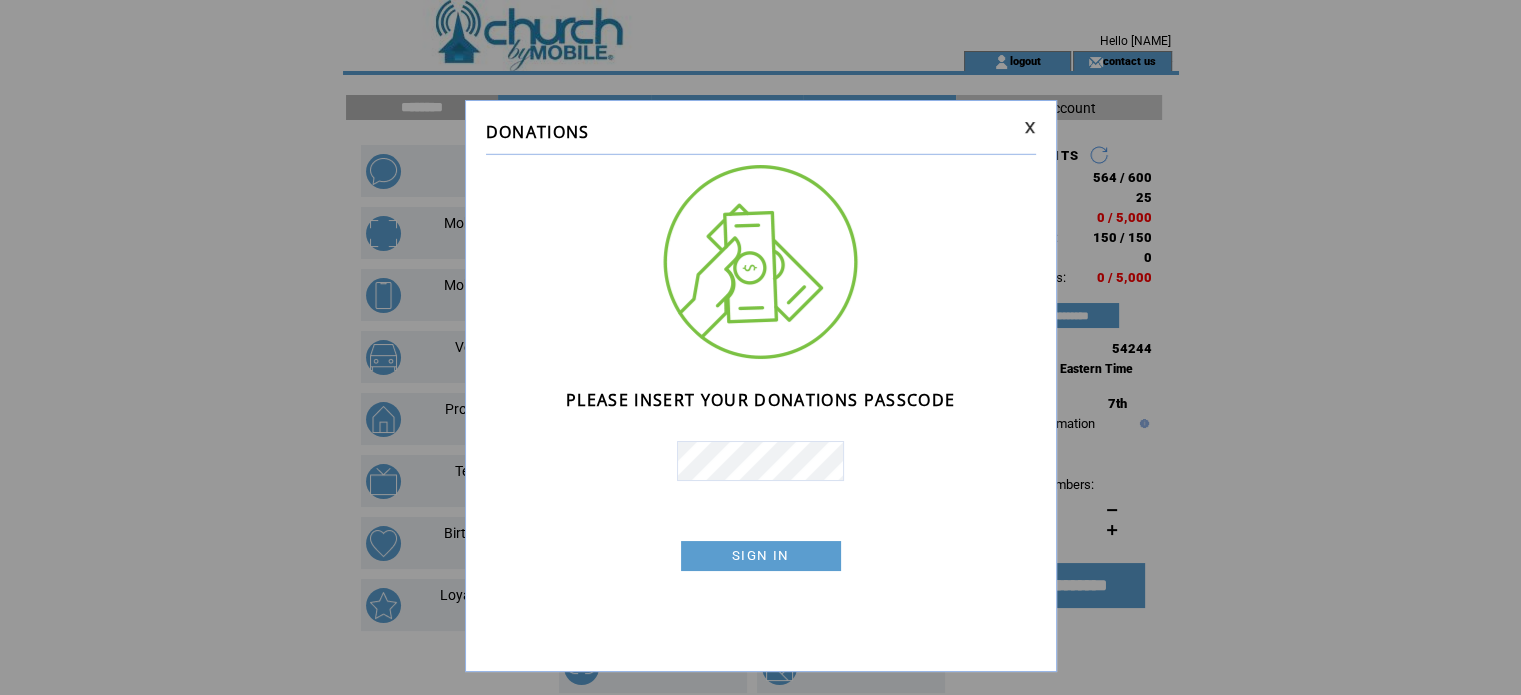 click on "SIGN IN" at bounding box center [761, 556] 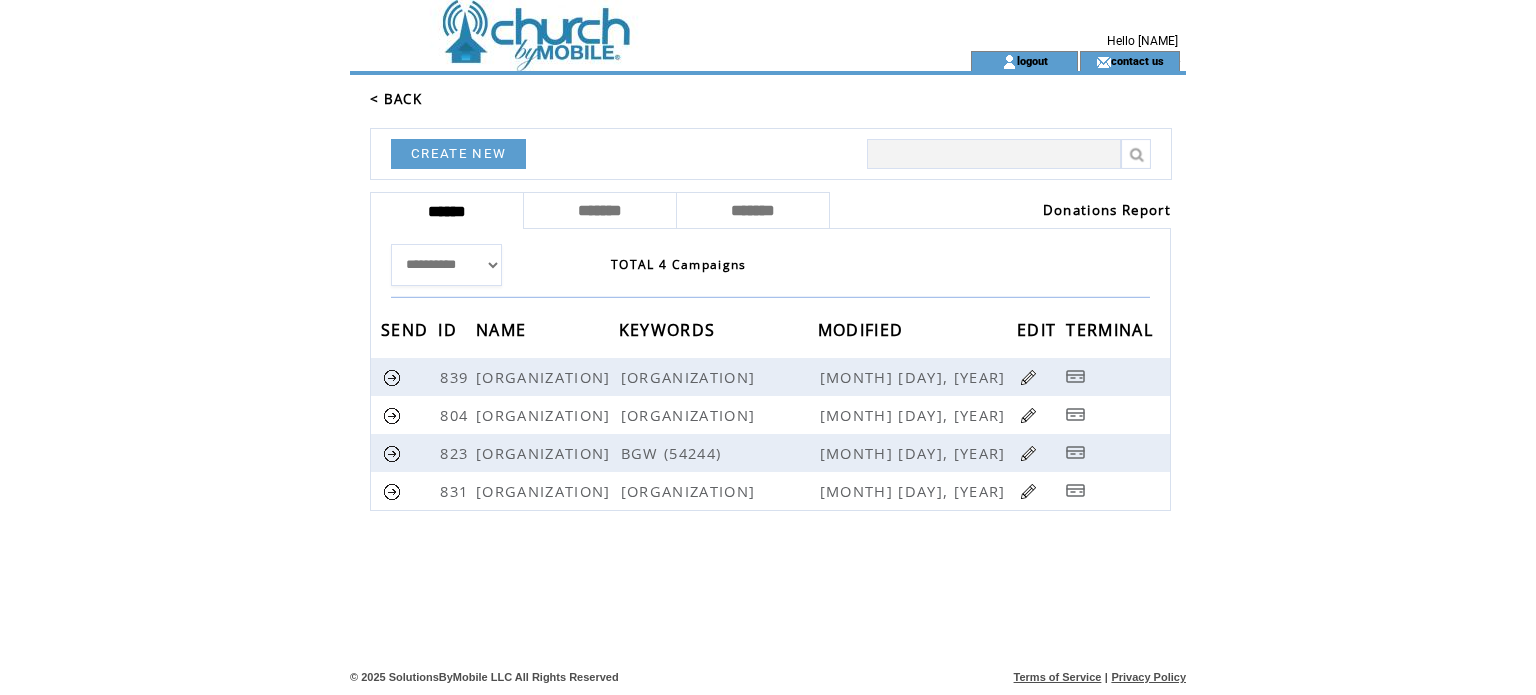scroll, scrollTop: 0, scrollLeft: 0, axis: both 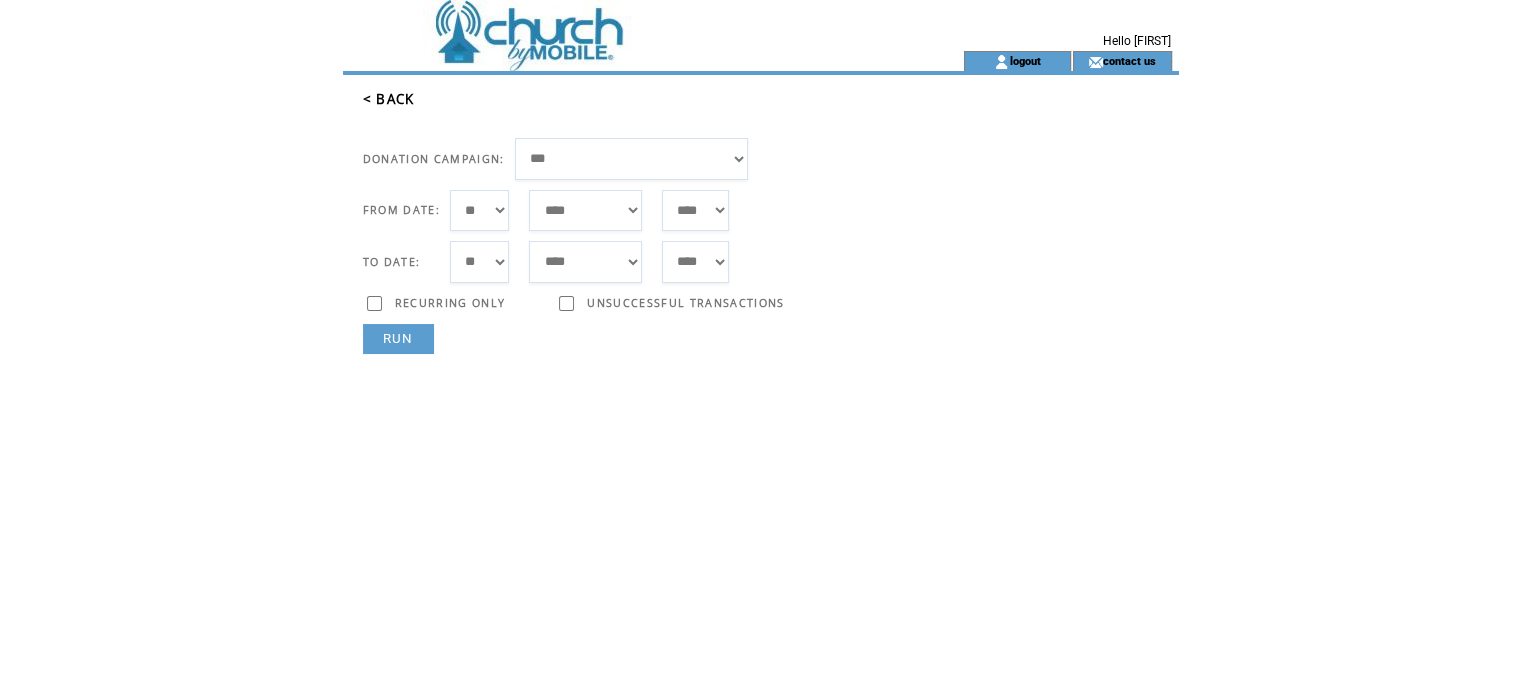 click on "***** 	 ******* 	 ******** 	 ***** 	 ***** 	 *** 	 **** 	 **** 	 ****** 	 ********* 	 ******* 	 ******** 	 ********" at bounding box center [585, 211] 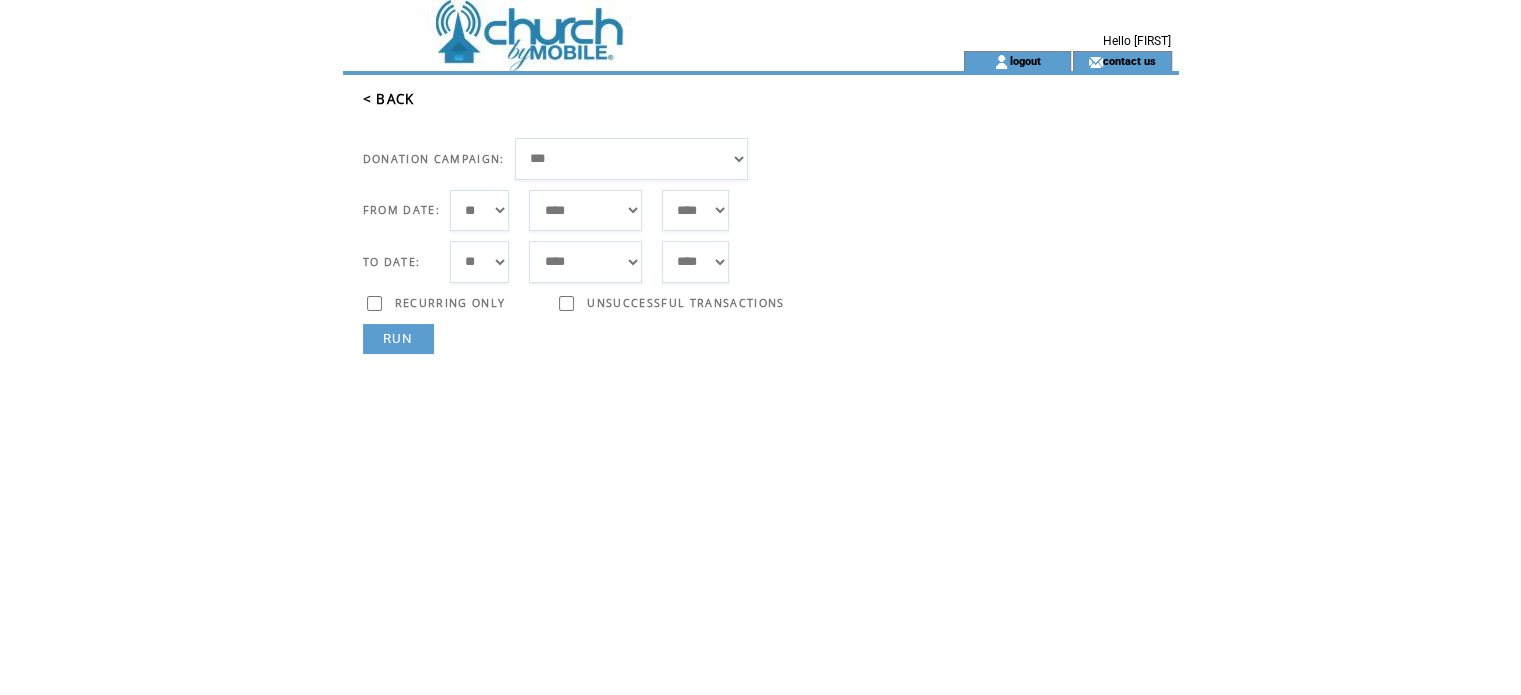 select on "*" 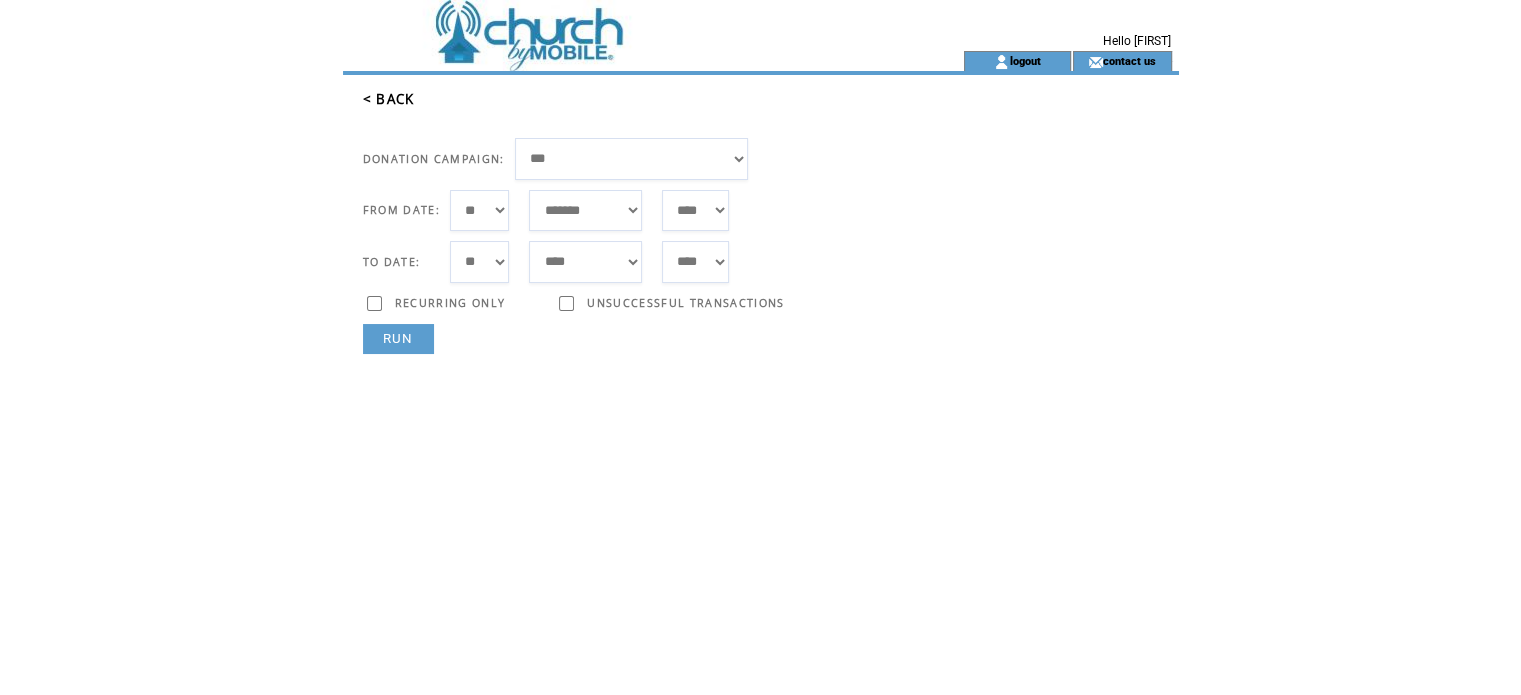 click on "***** 	 ******* 	 ******** 	 ***** 	 ***** 	 *** 	 **** 	 **** 	 ****** 	 ********* 	 ******* 	 ******** 	 ********" at bounding box center (585, 211) 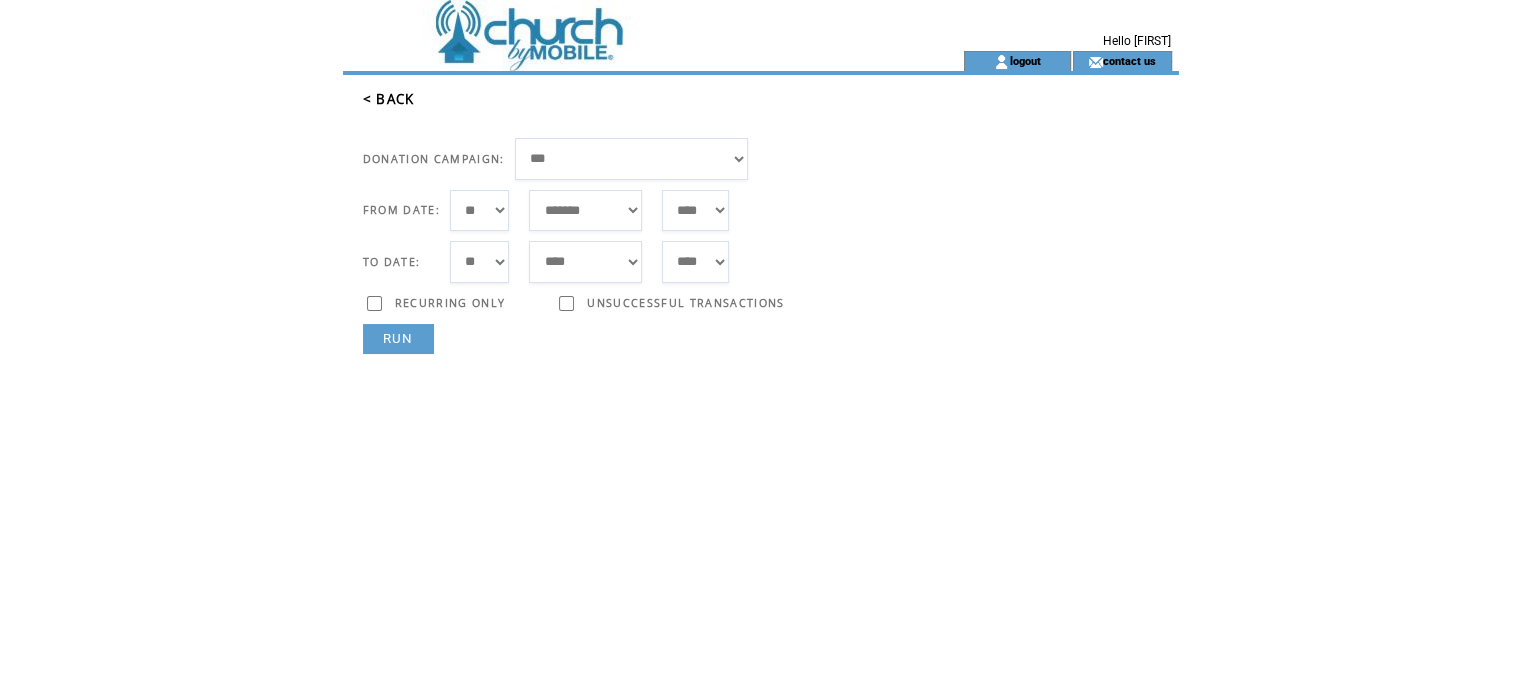 select on "**" 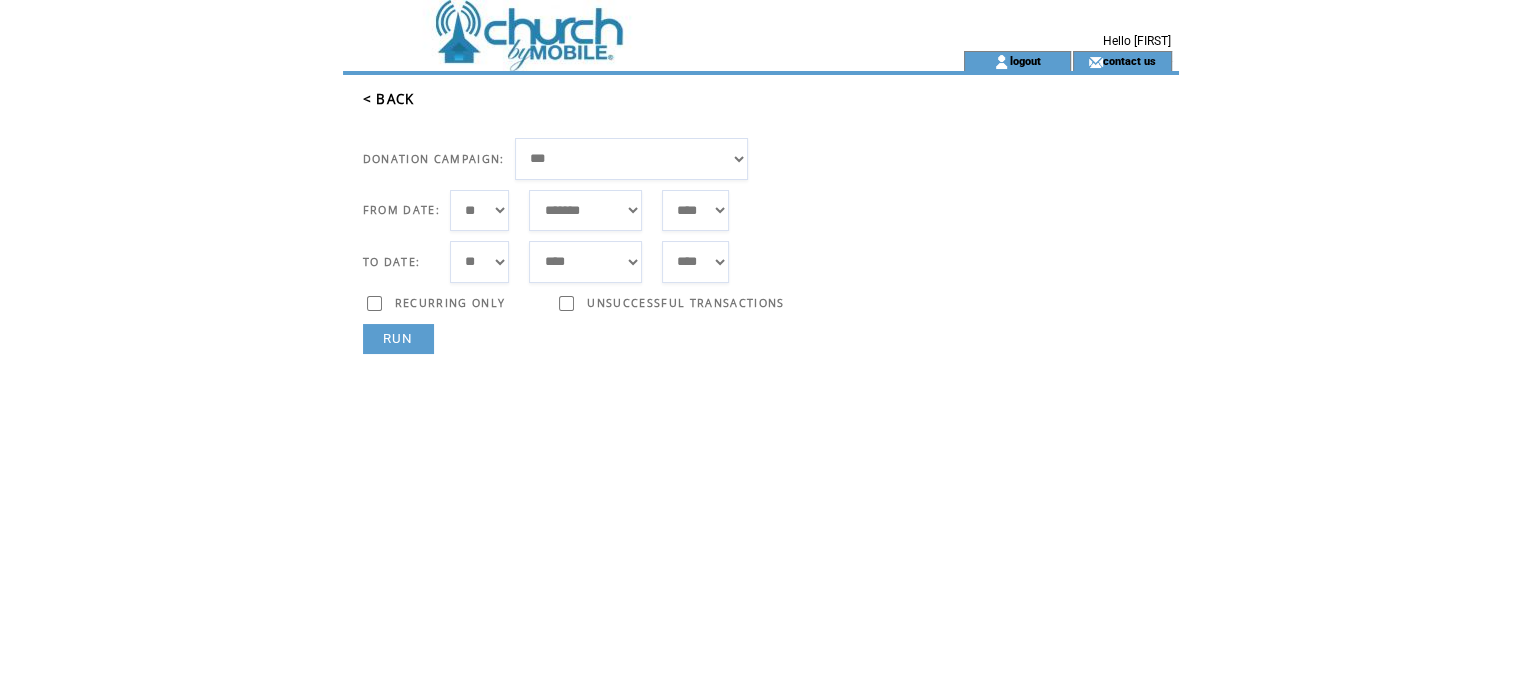 click on "*** 	 * 	 * 	 * 	 * 	 * 	 * 	 * 	 * 	 * 	 ** 	 ** 	 ** 	 ** 	 ** 	 ** 	 ** 	 ** 	 ** 	 ** 	 ** 	 ** 	 ** 	 ** 	 ** 	 ** 	 ** 	 ** 	 ** 	 ** 	 ** 	 **" at bounding box center (480, 211) 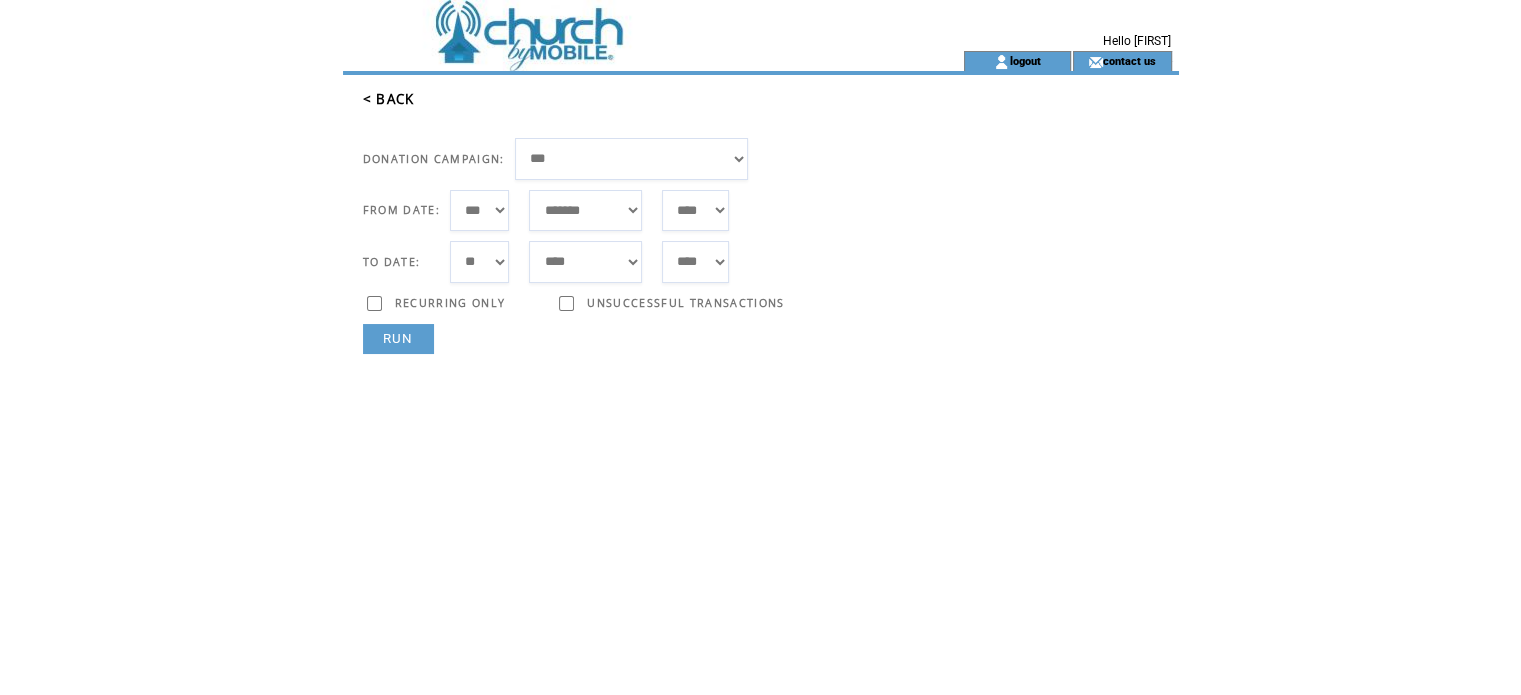 click on "RUN" at bounding box center (398, 339) 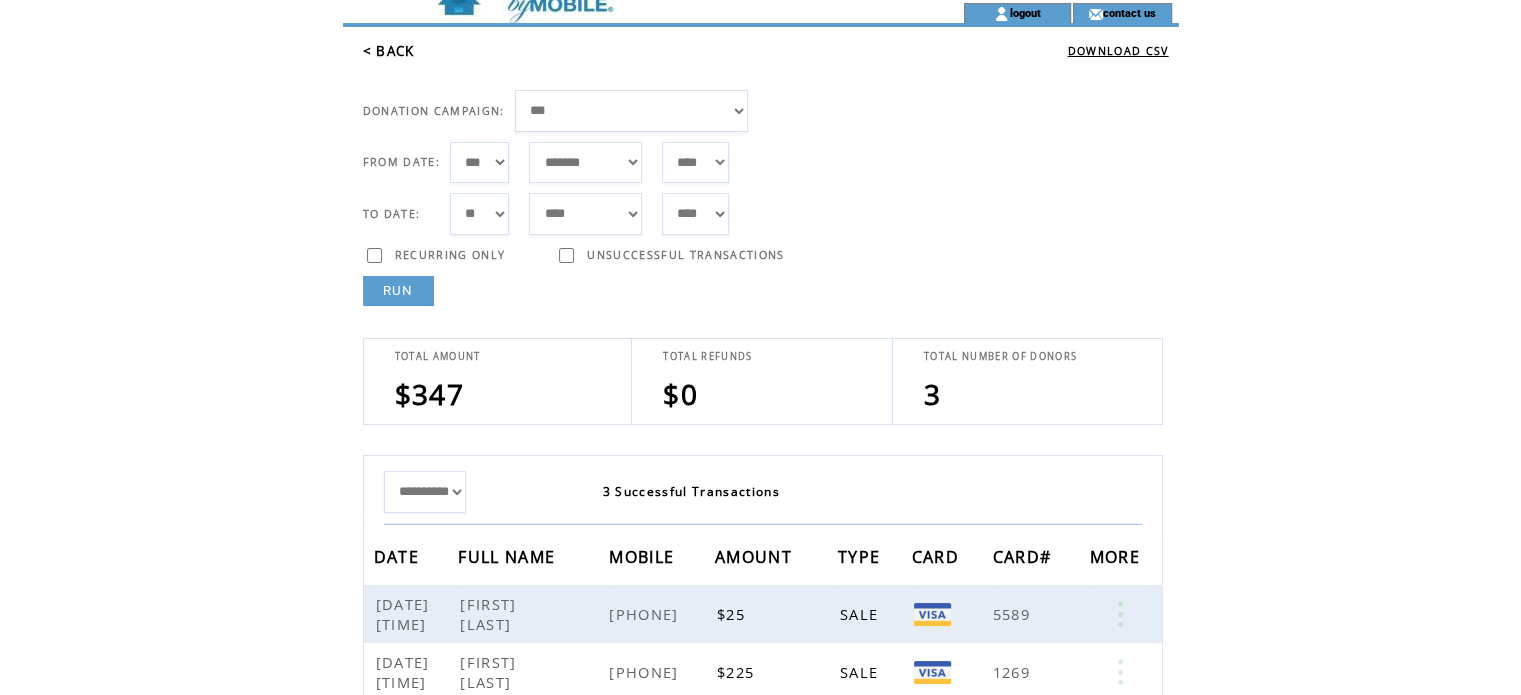 scroll, scrollTop: 0, scrollLeft: 0, axis: both 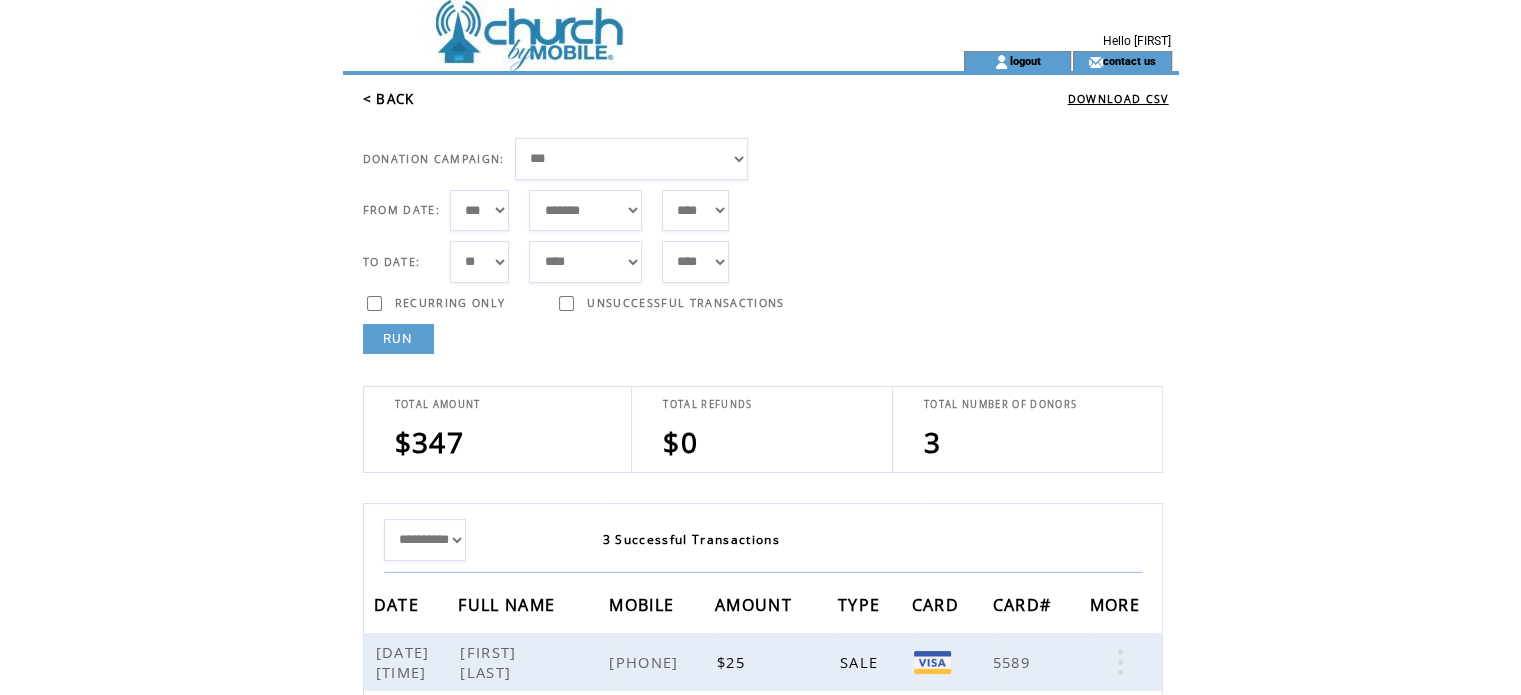 click on "**********" at bounding box center (632, 159) 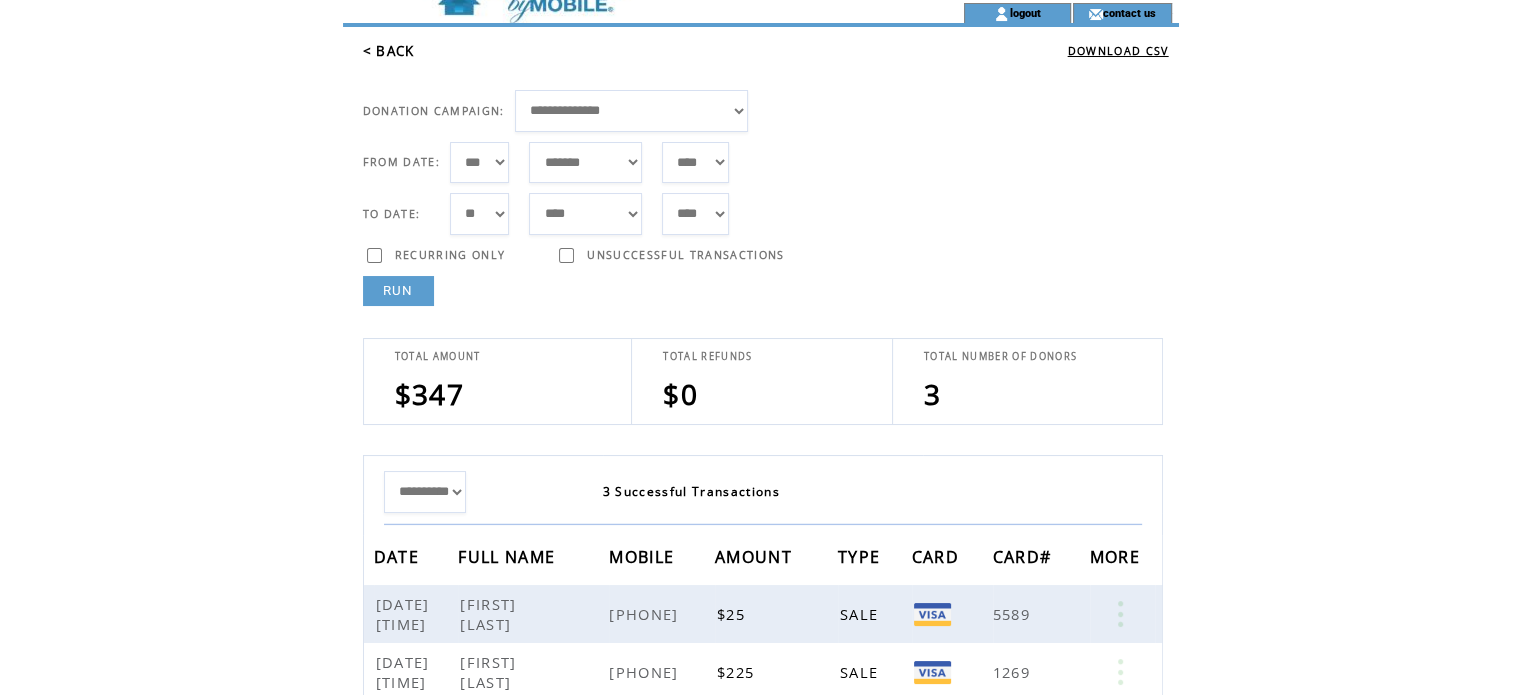 scroll, scrollTop: 0, scrollLeft: 0, axis: both 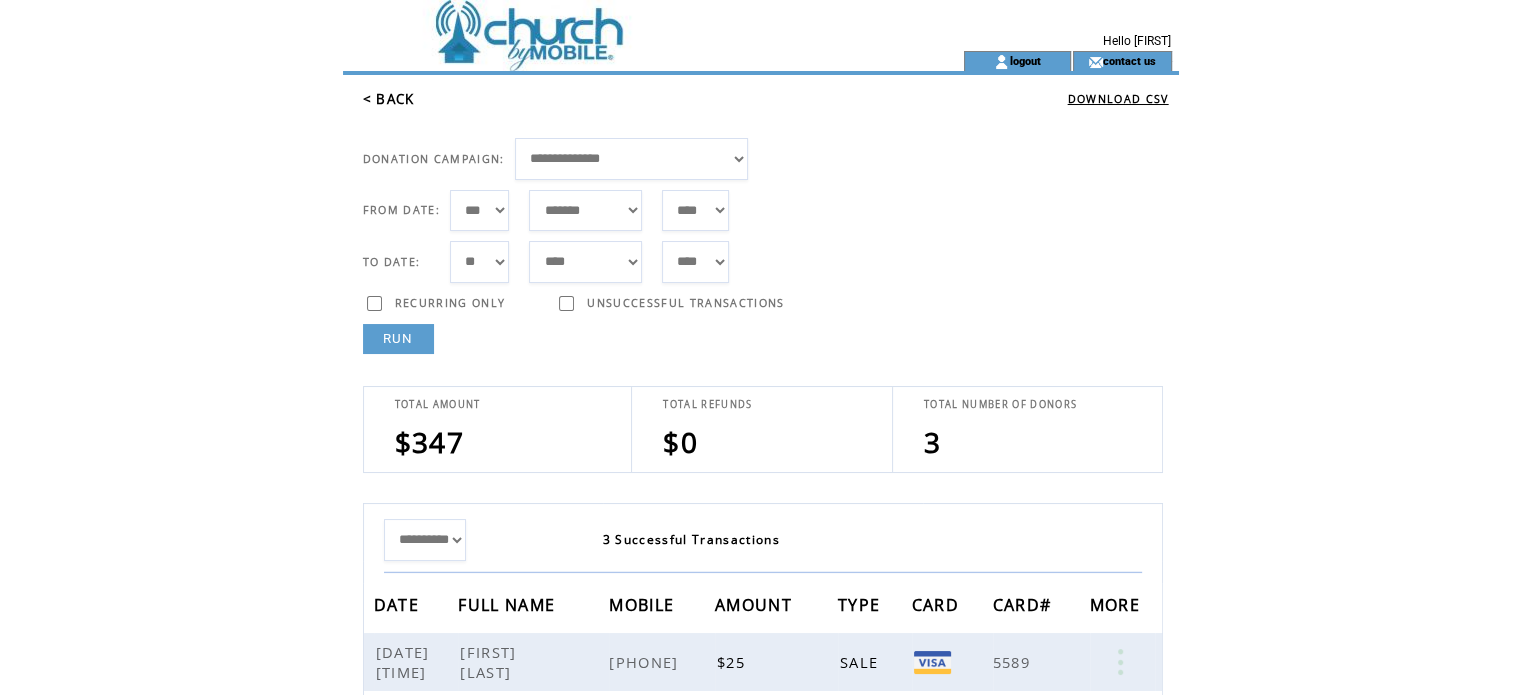 click on "3" at bounding box center (932, 442) 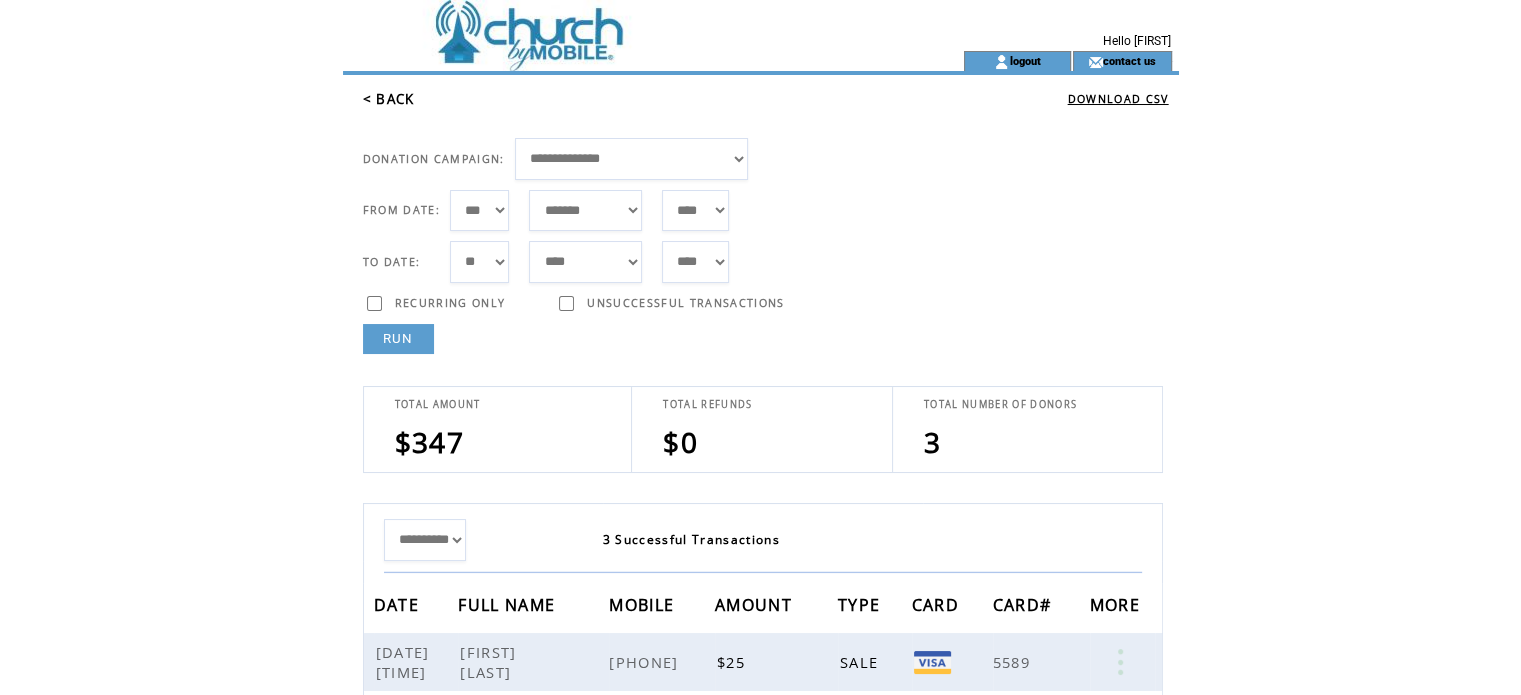 click on "RUN" at bounding box center [398, 339] 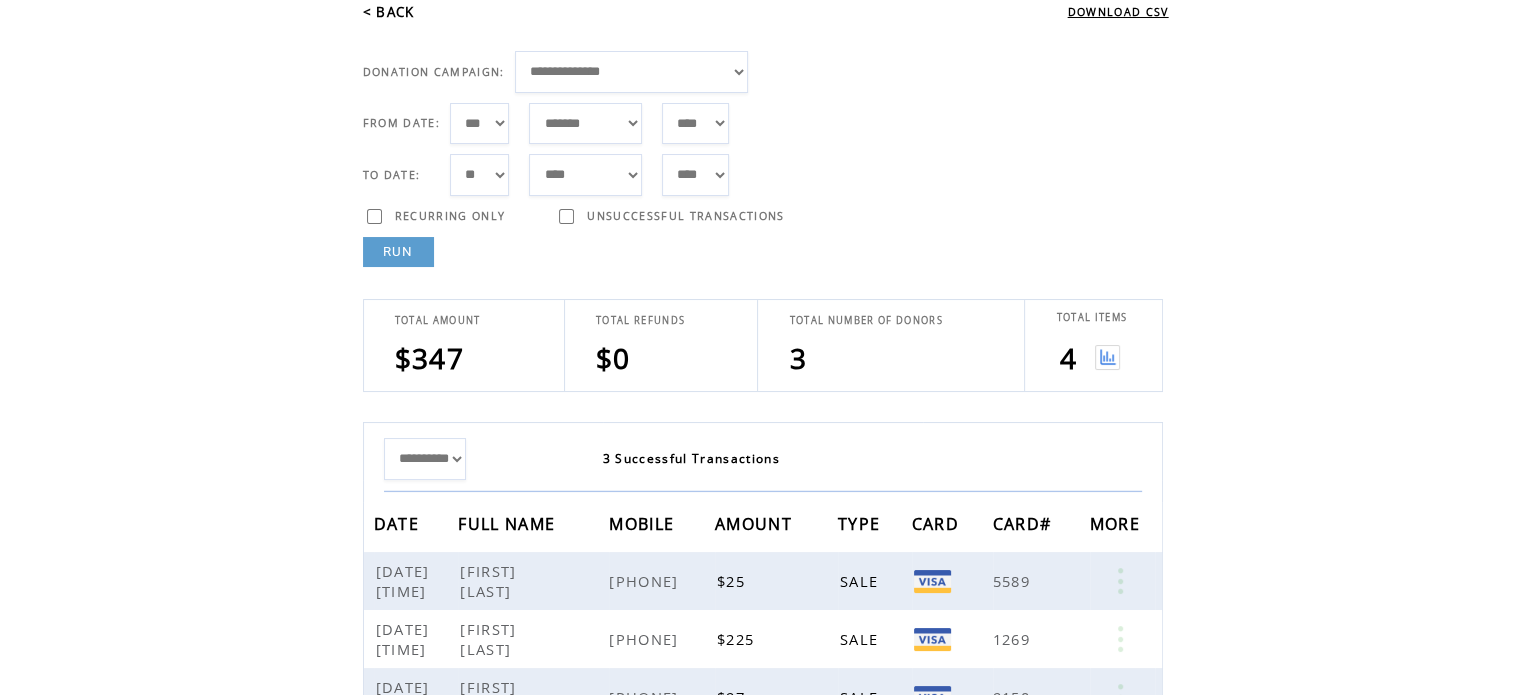 scroll, scrollTop: 222, scrollLeft: 0, axis: vertical 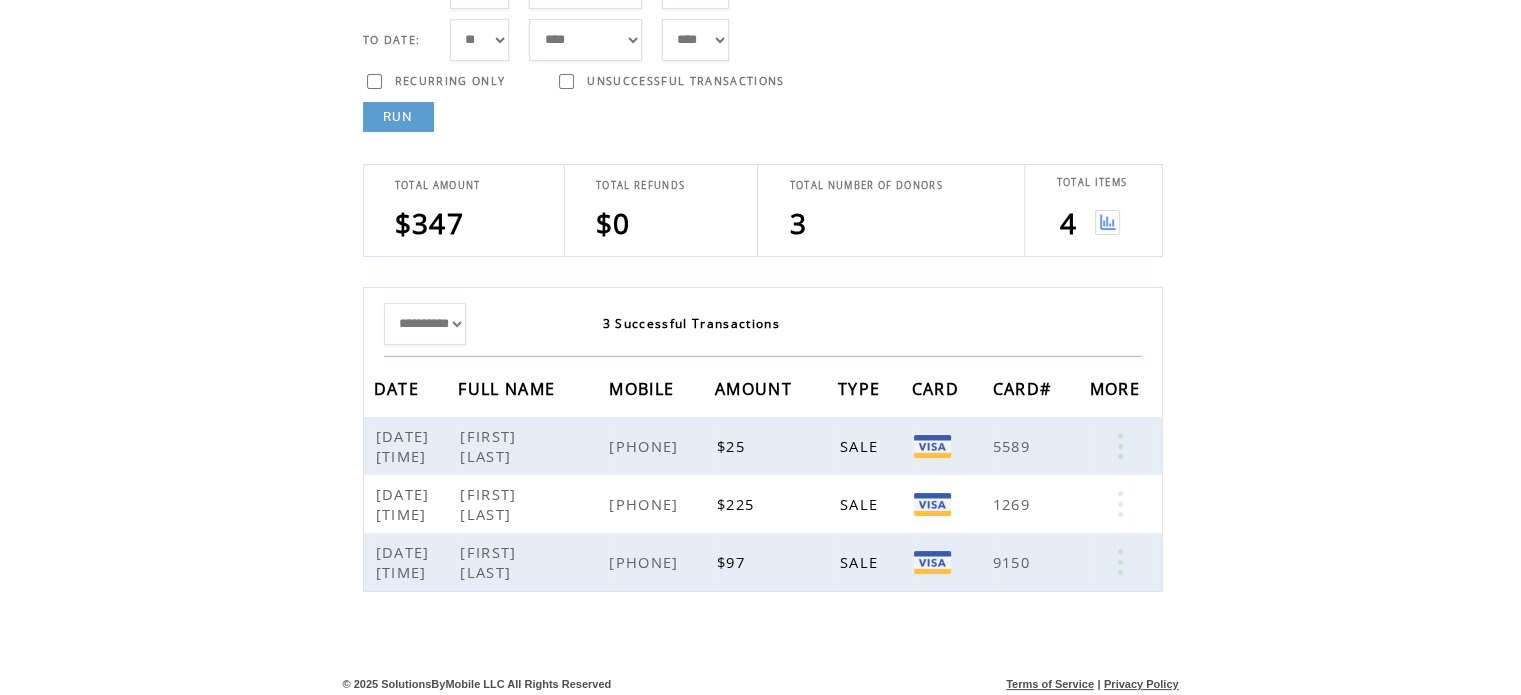 click at bounding box center (1107, 222) 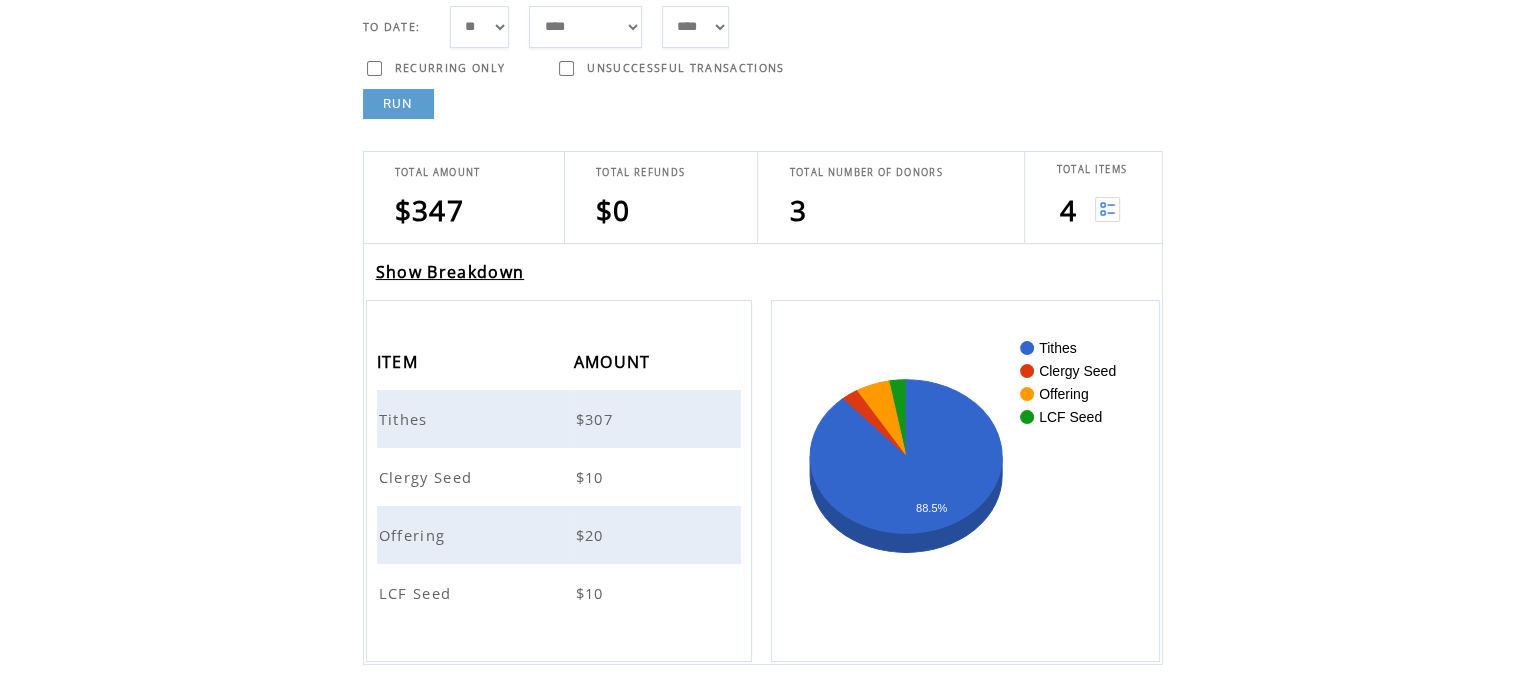 scroll, scrollTop: 240, scrollLeft: 0, axis: vertical 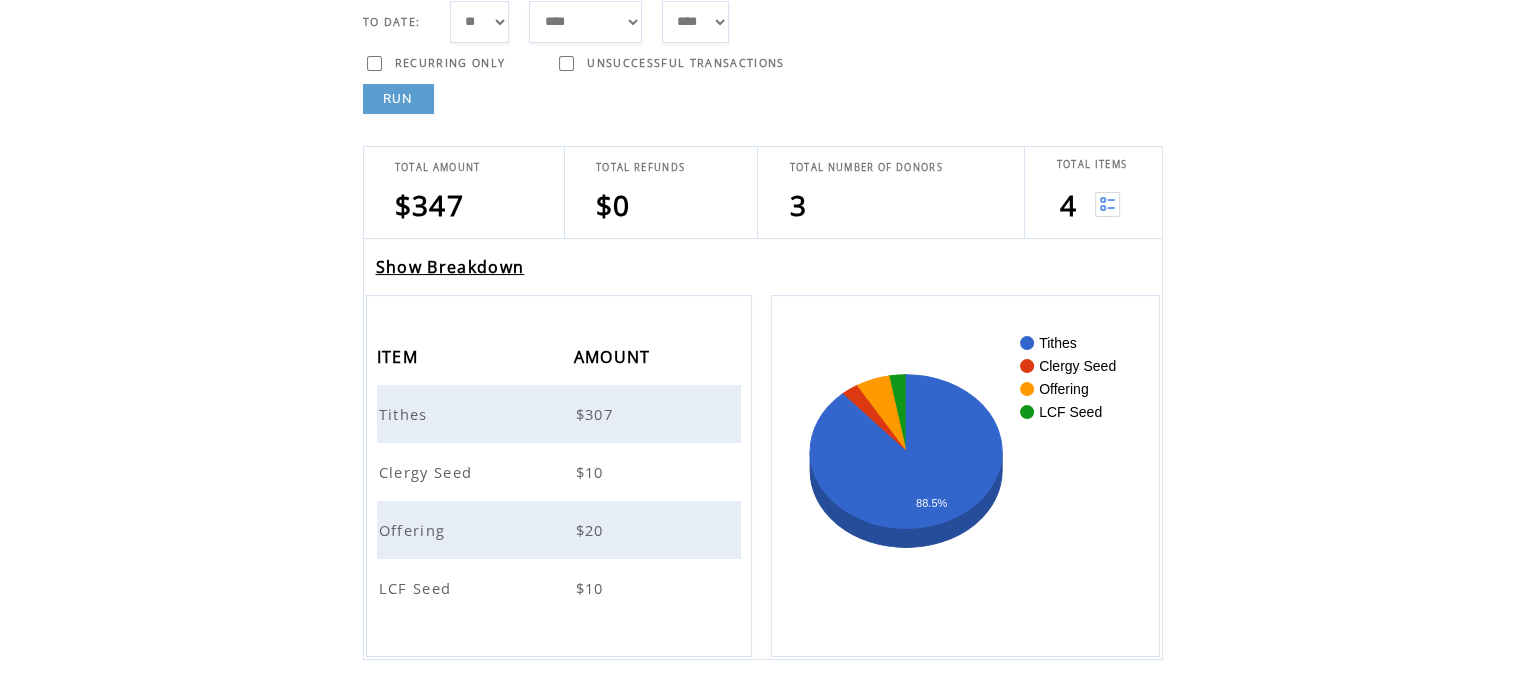 click on "Show Breakdown" at bounding box center [450, 267] 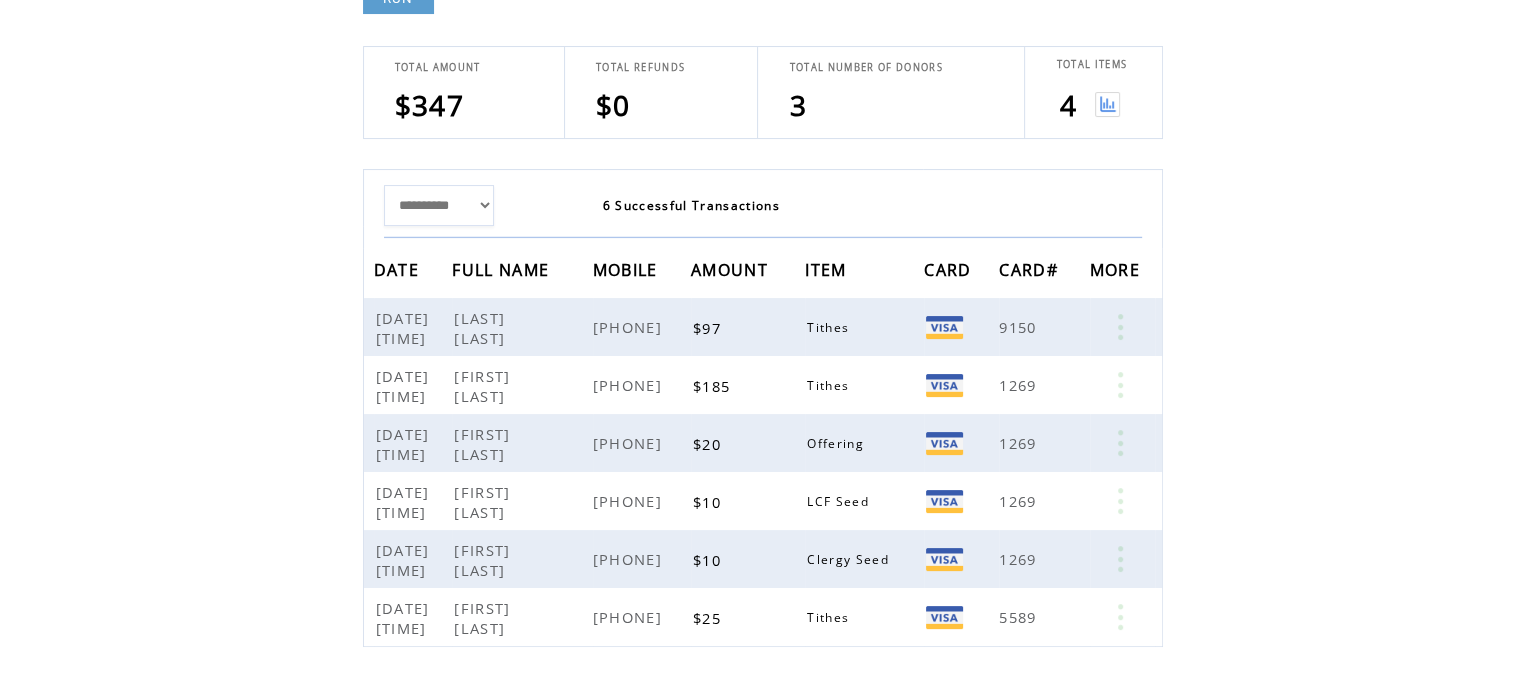 scroll, scrollTop: 346, scrollLeft: 0, axis: vertical 